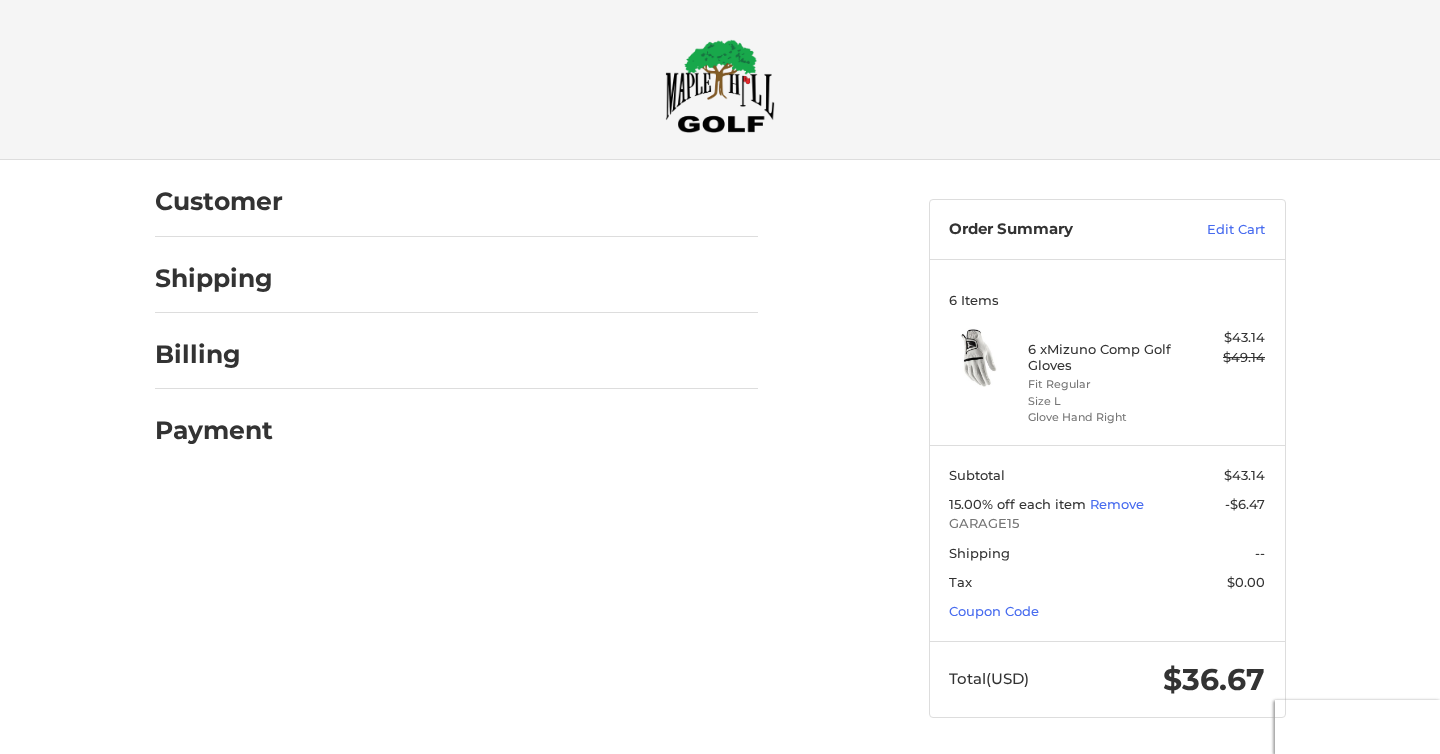 scroll, scrollTop: 0, scrollLeft: 0, axis: both 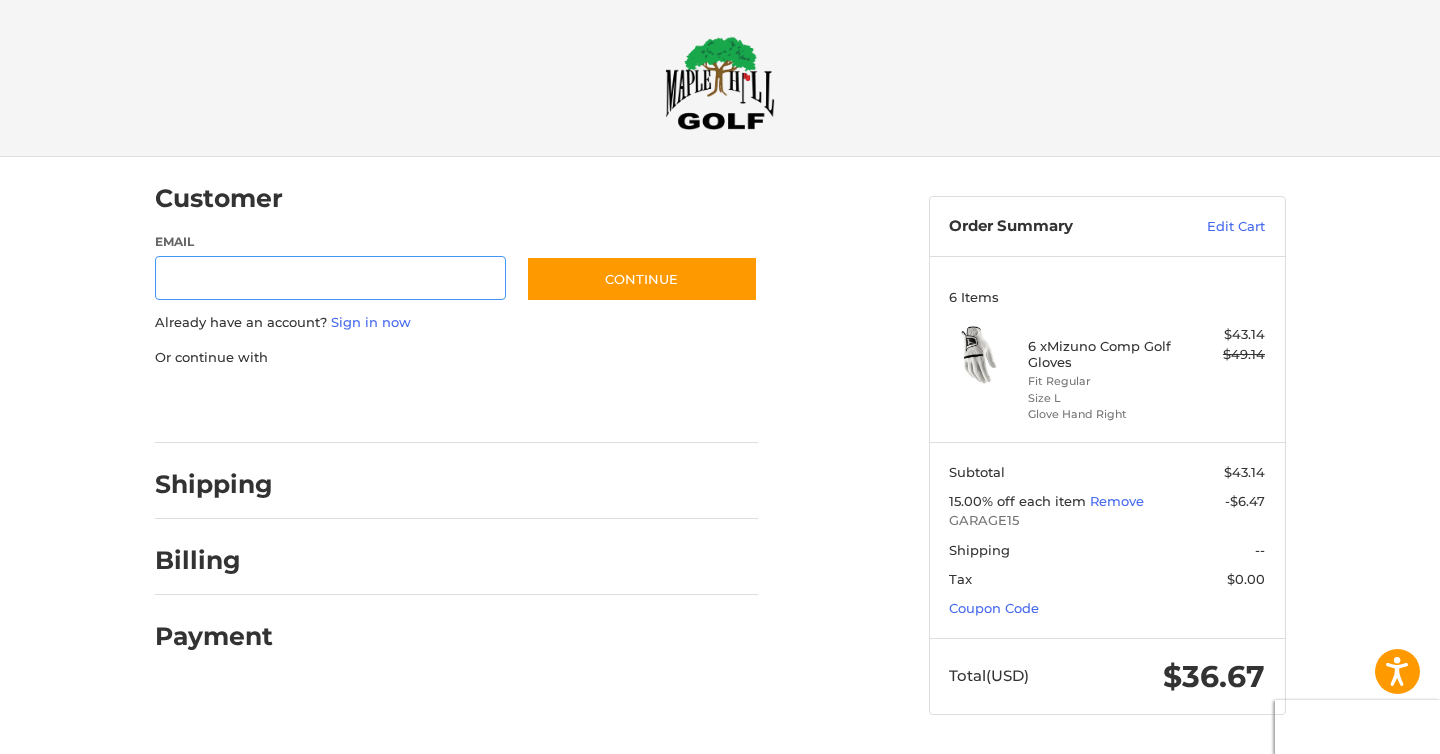 click on "Email" at bounding box center (331, 278) 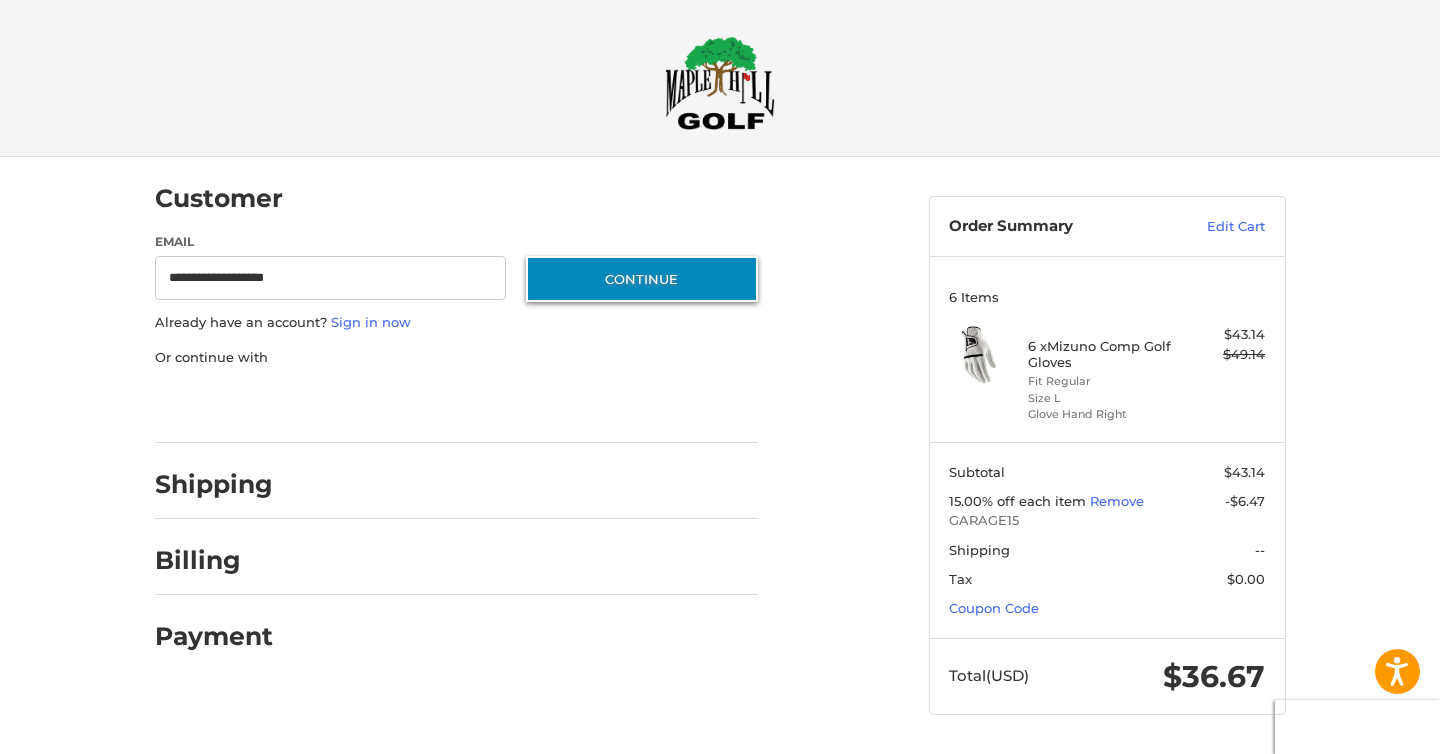click on "Continue" at bounding box center [642, 279] 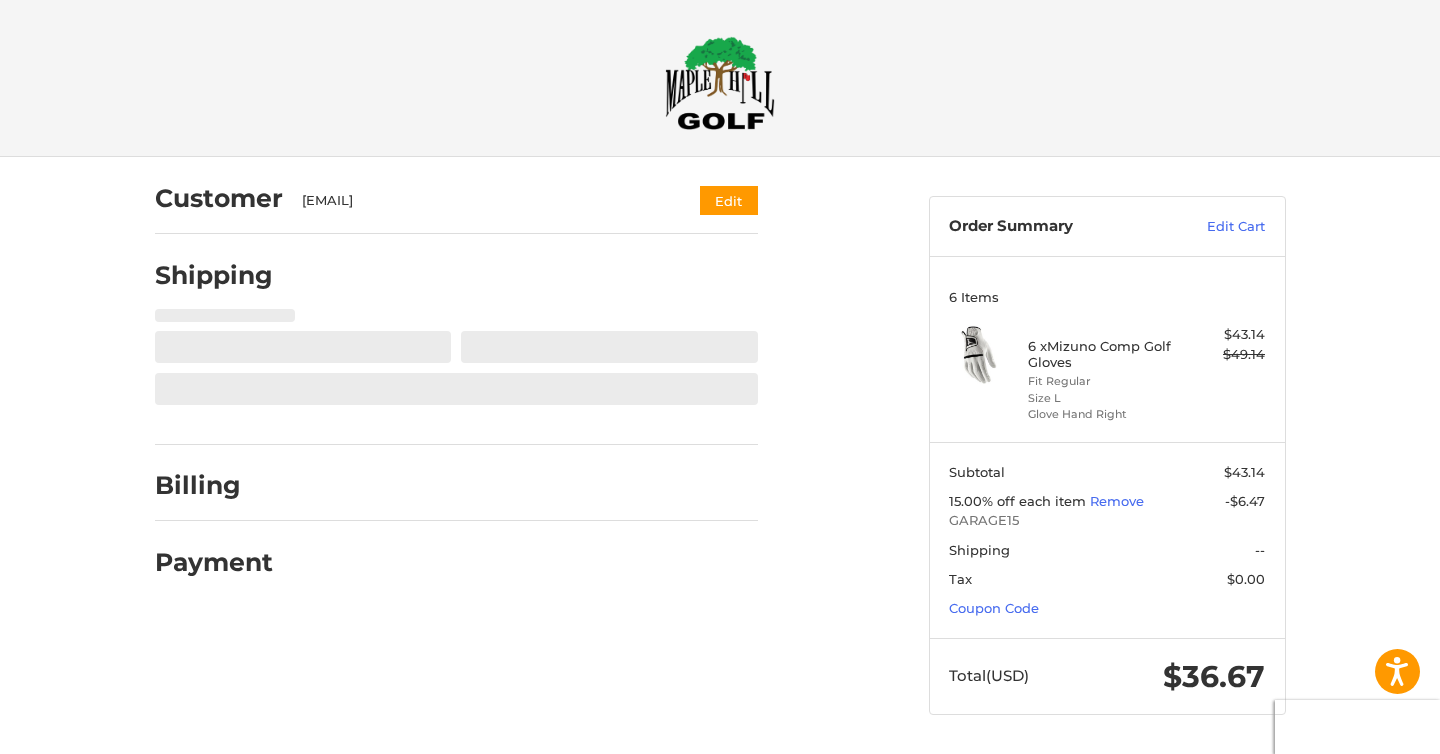 select on "**" 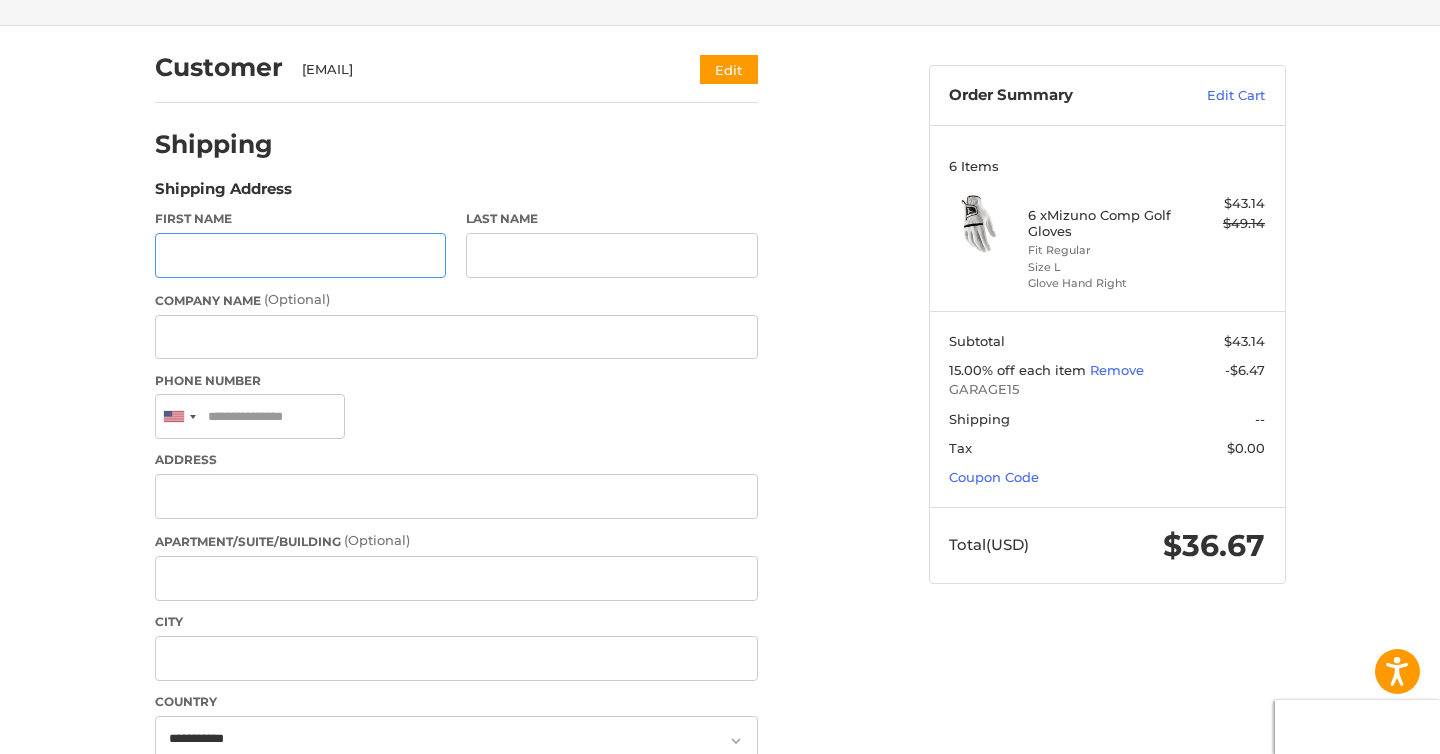 scroll, scrollTop: 129, scrollLeft: 0, axis: vertical 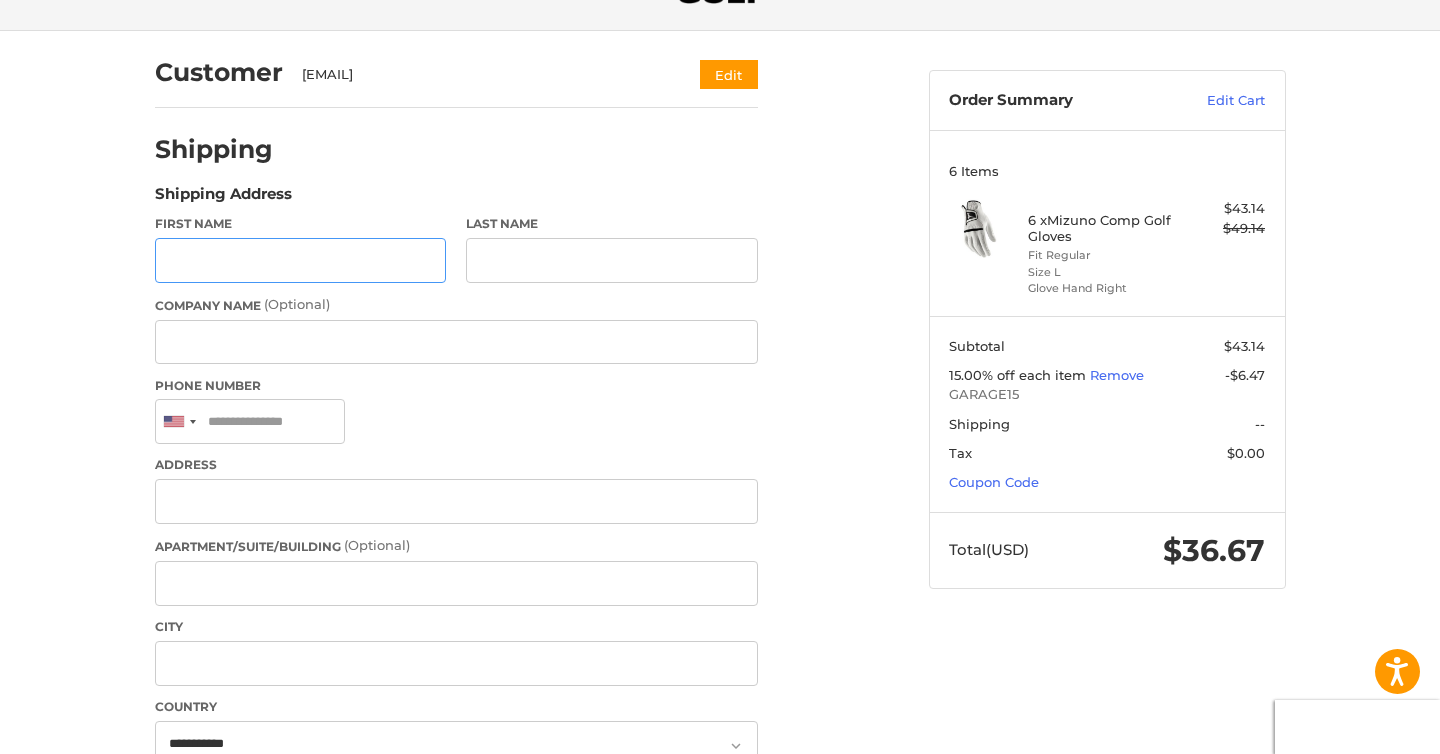 click on "First Name" at bounding box center (301, 260) 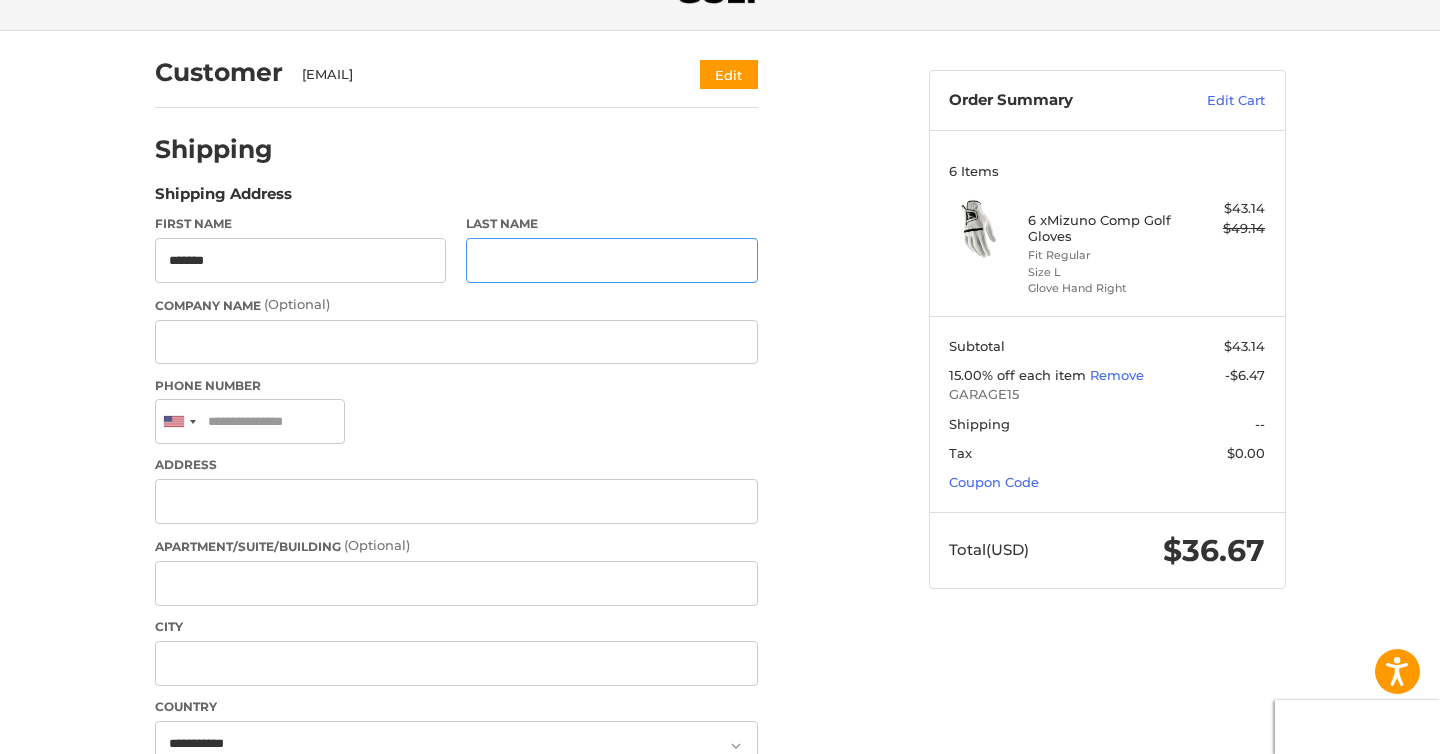 type on "********" 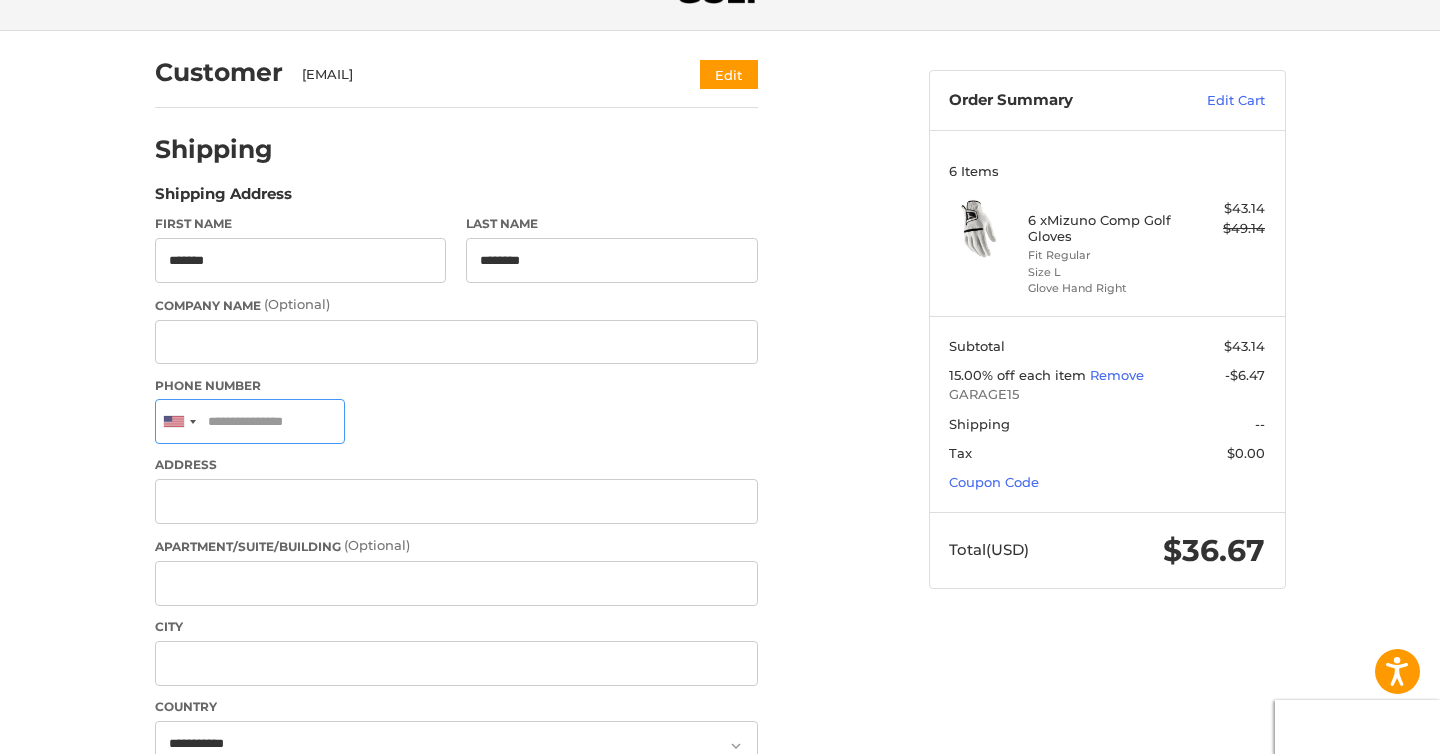 type on "**********" 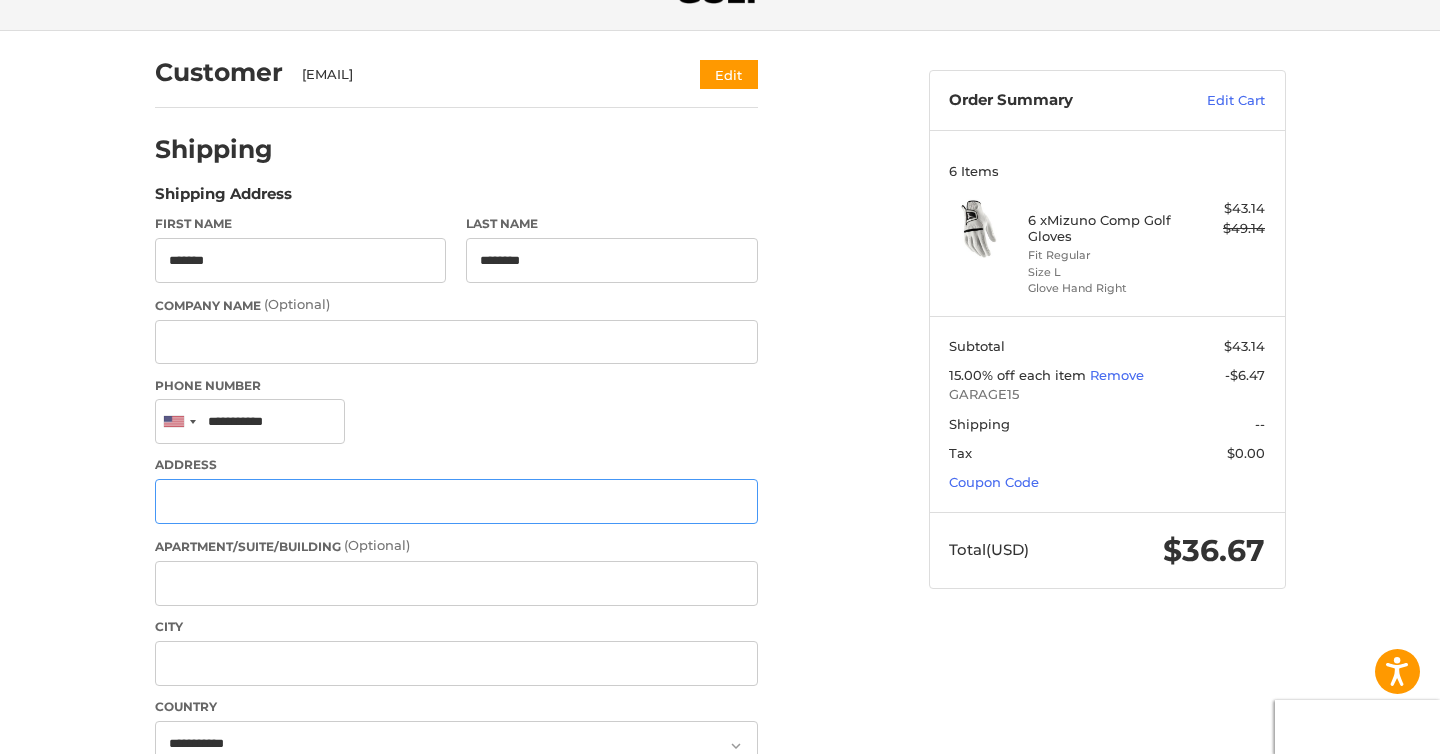 type on "**********" 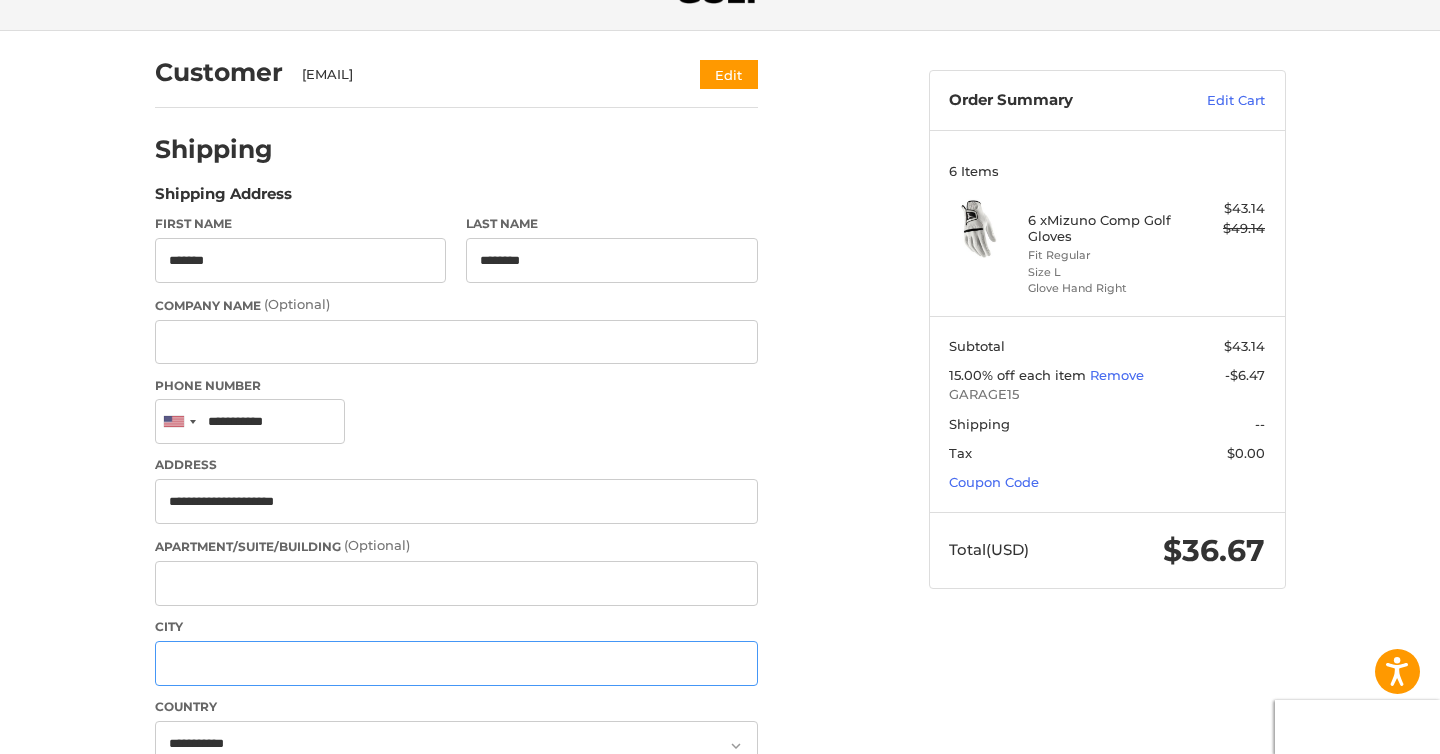 type on "*******" 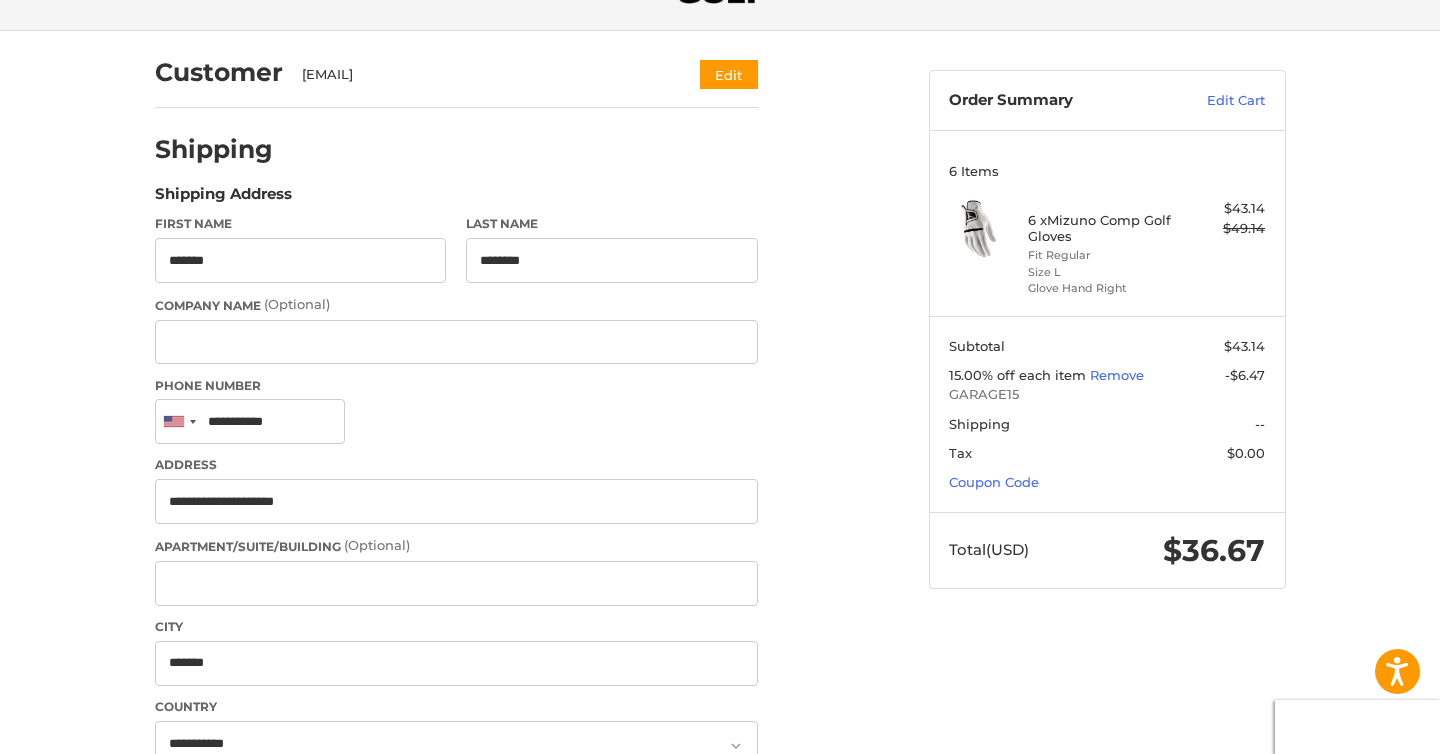select on "**" 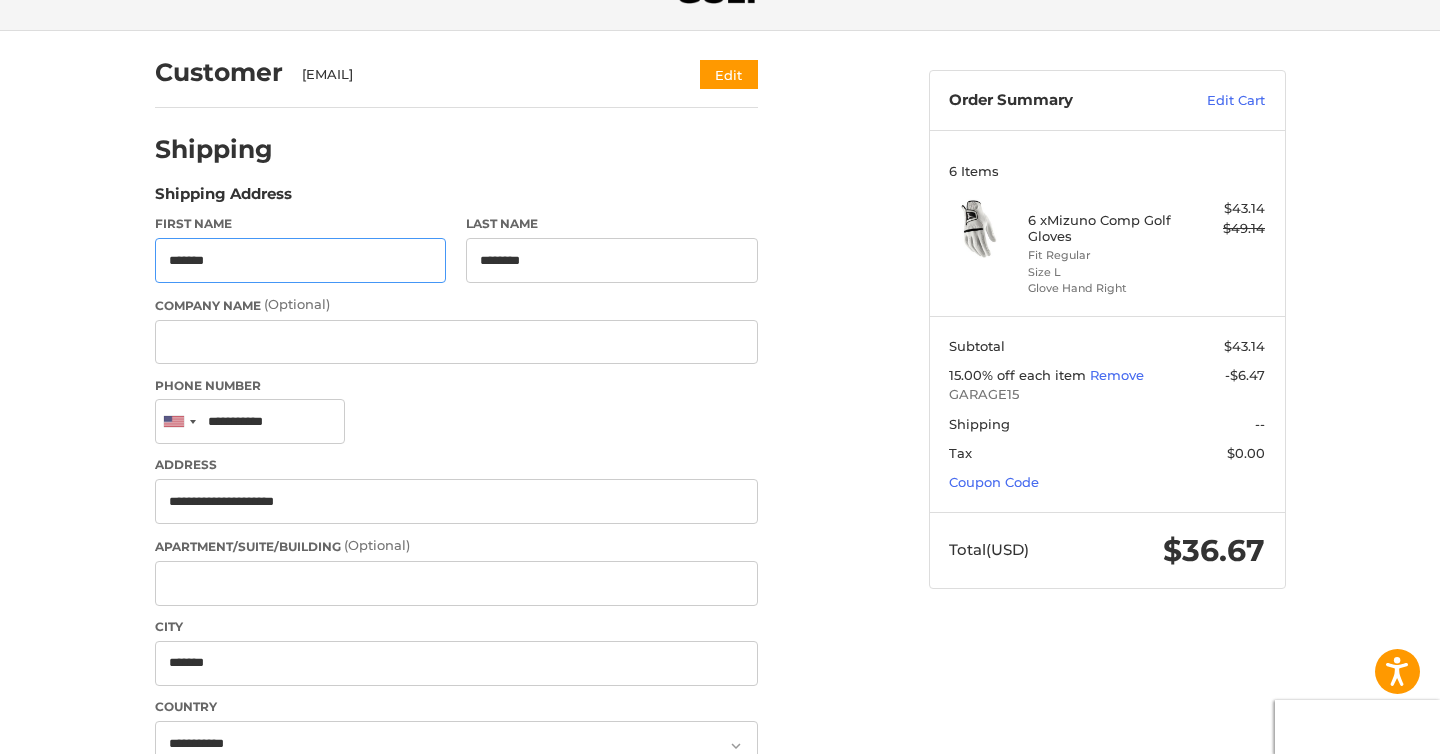 type on "**********" 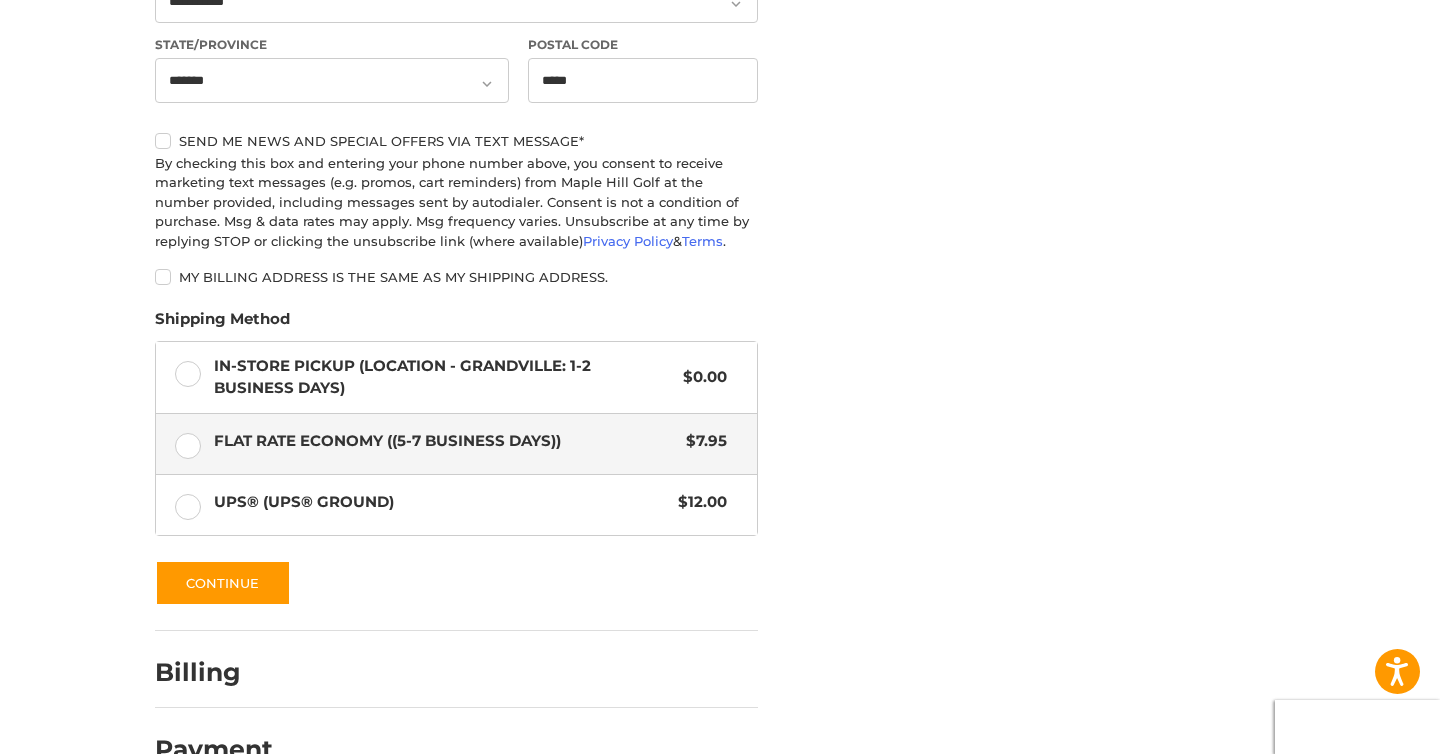scroll, scrollTop: 873, scrollLeft: 0, axis: vertical 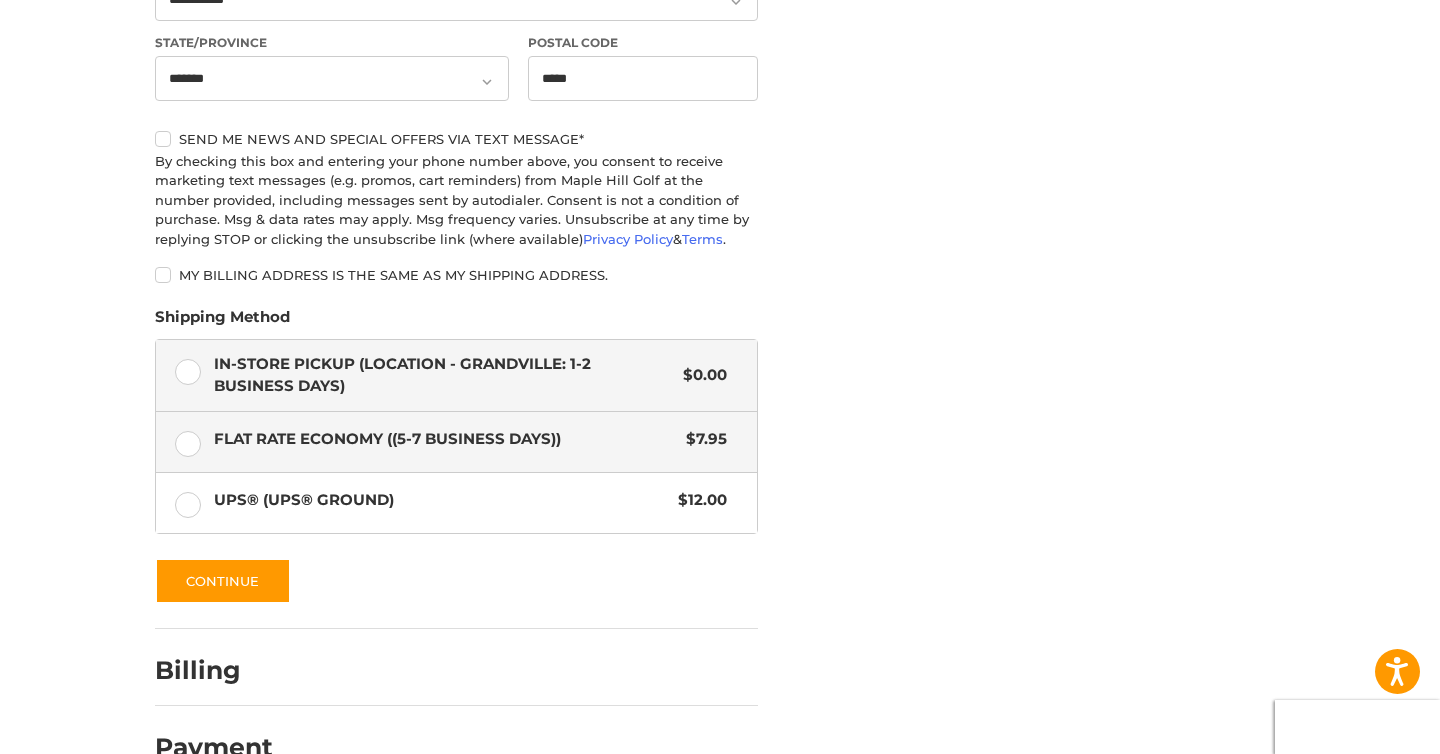 click on "In-Store Pickup (Location - Grandville: 1-2 BUSINESS DAYS) $0.00" at bounding box center [456, 375] 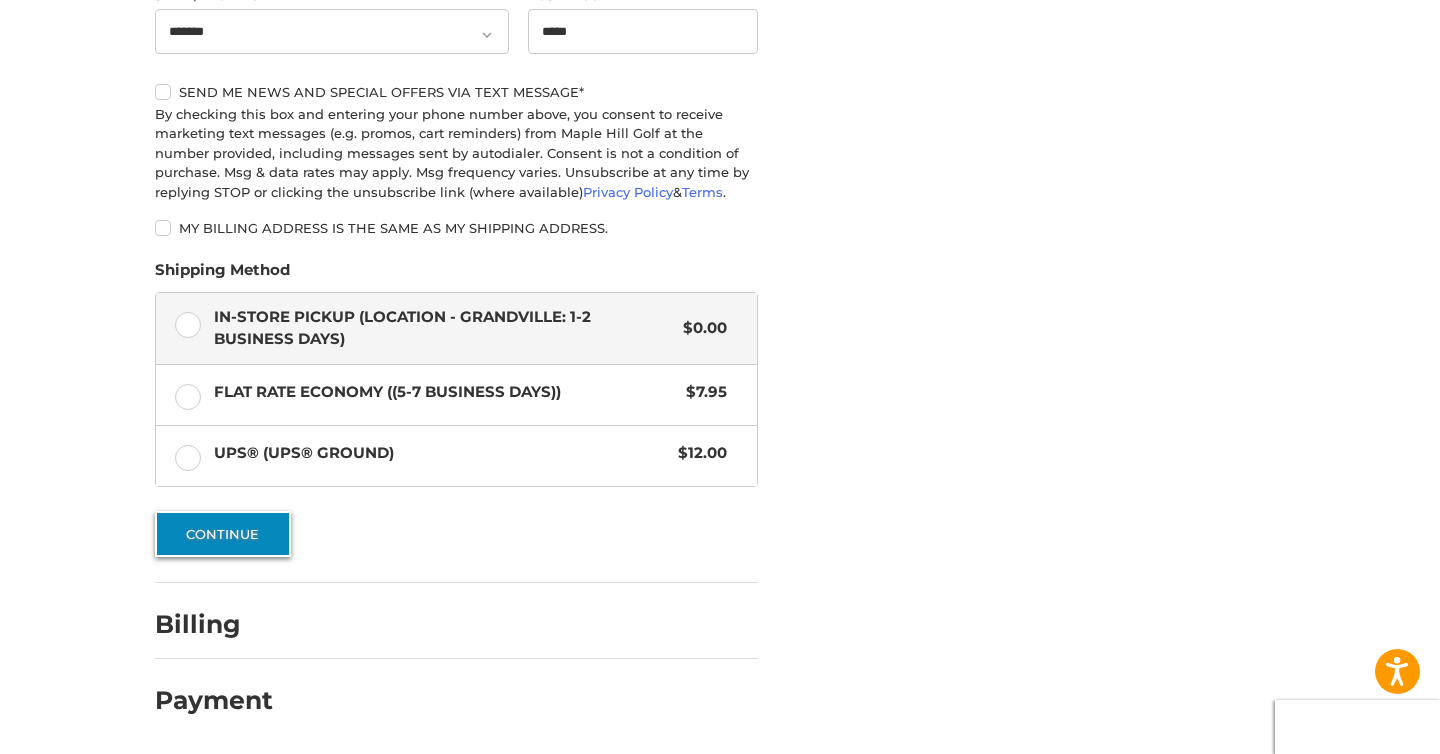 click on "Continue" at bounding box center [223, 534] 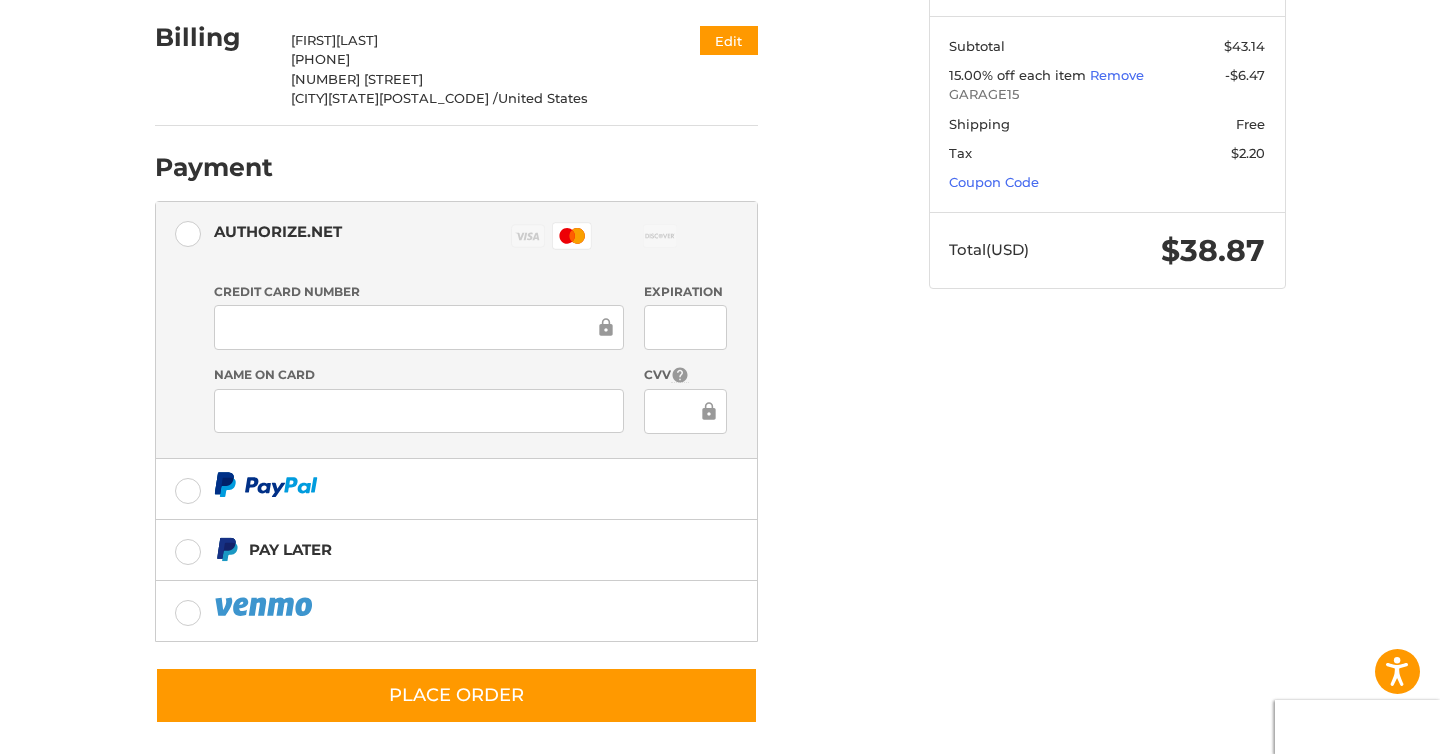 scroll, scrollTop: 433, scrollLeft: 0, axis: vertical 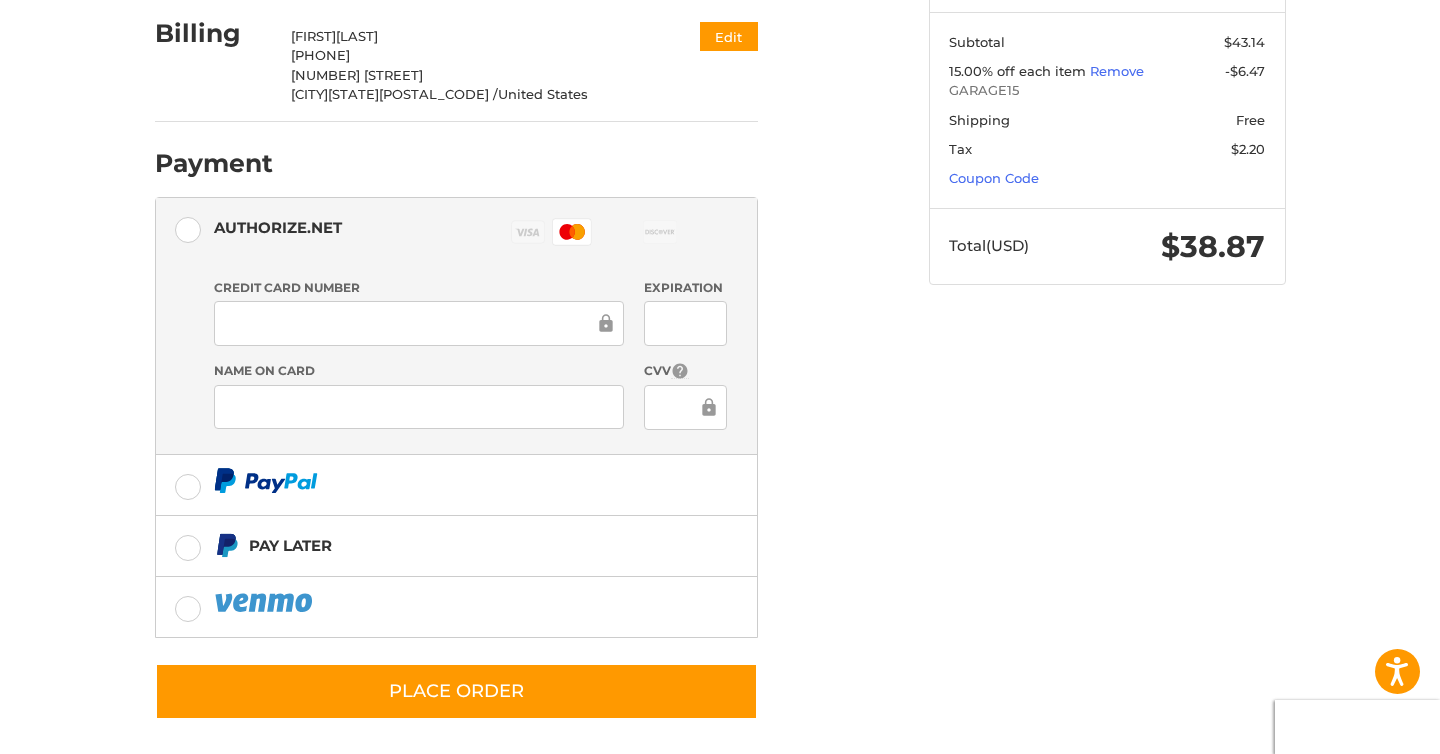 click on "Customer m23sports@gmail.com Edit Shipping Matthew  Richards   16168899522 3162 Lowingwood Court  Jenison,  Michigan,  49428 /  United States  In-Store Pickup (Location - Grandville: 1-2 BUSINESS DAYS) $0.00 Edit Billing Matthew  Richards   16168899522 3162 Lowingwood Court  Jenison,  Michigan,  49428 /  United States  Edit Payment Payment Methods Authorize.net Authorize.net Visa Master Amex Discover Diners Club JCB Credit card Credit Card Number Expiration Name on Card CVV Pay Later Redeemable Payments Coupon Code Place Order Order Summary Edit Cart 6 Items 6 x  Mizuno Comp Golf Gloves Fit Regular Size L Glove Hand Right $43.14 $49.14 Subtotal    $43.14 15.00% off each item    Remove -$6.47 GARAGE15 Shipping    Free Tax    $2.20 Coupon Code Total  (USD)    $38.87" at bounding box center (720, 245) 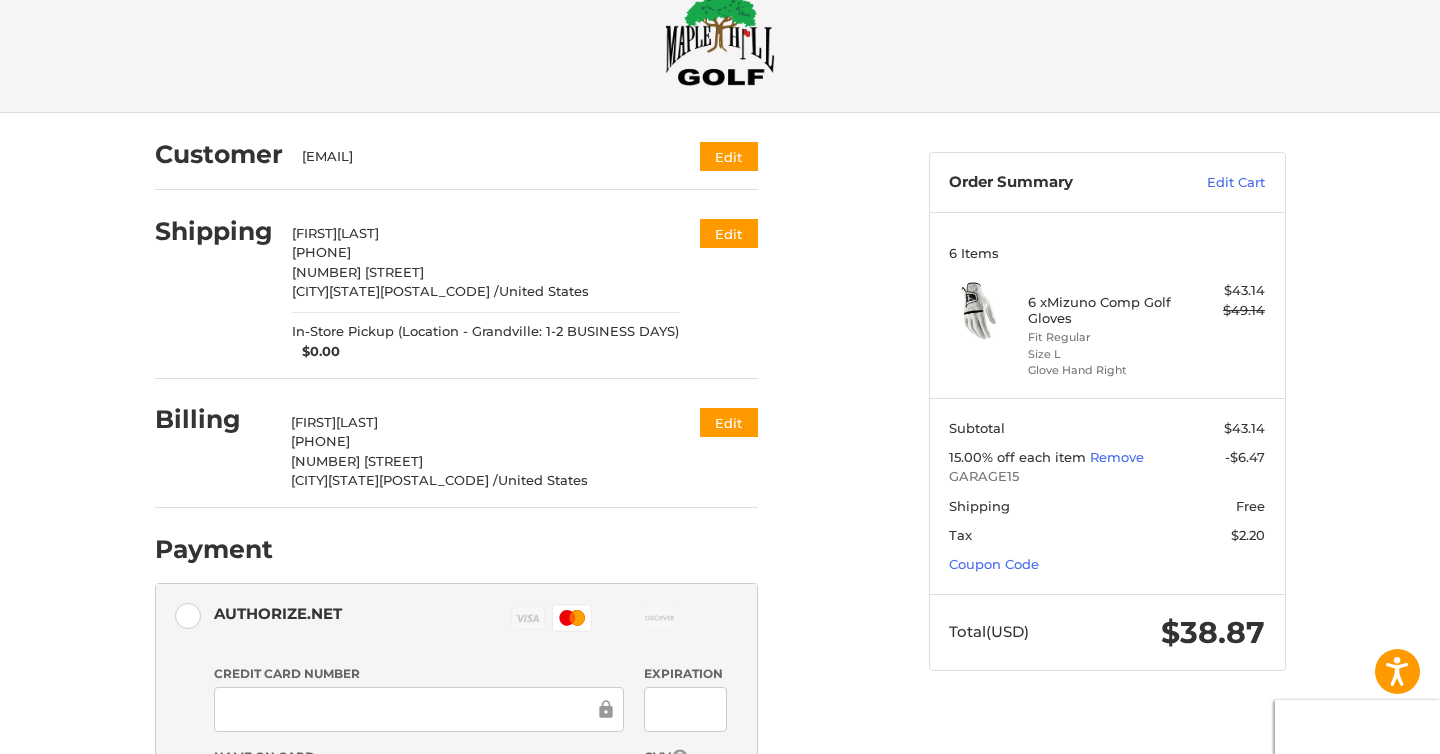 scroll, scrollTop: 0, scrollLeft: 0, axis: both 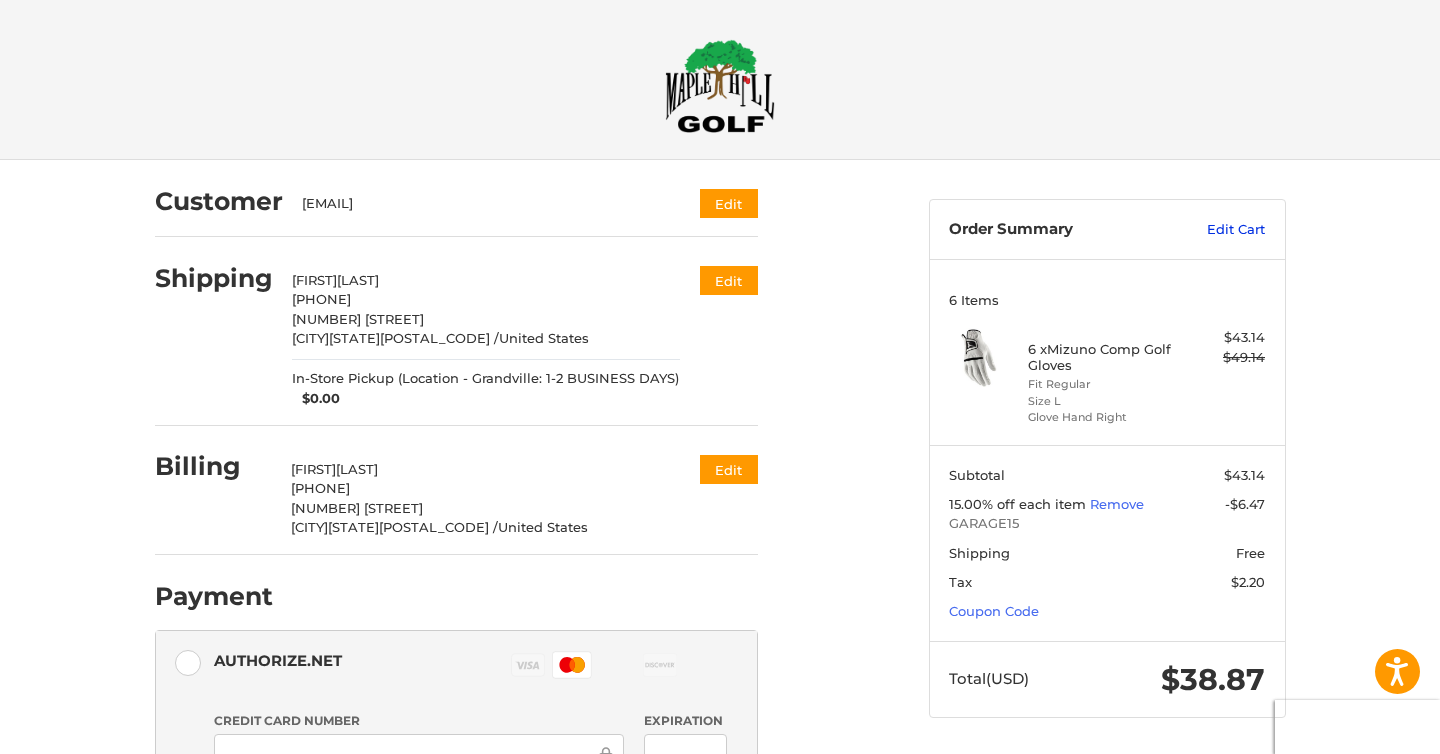click on "Edit Cart" at bounding box center [1214, 230] 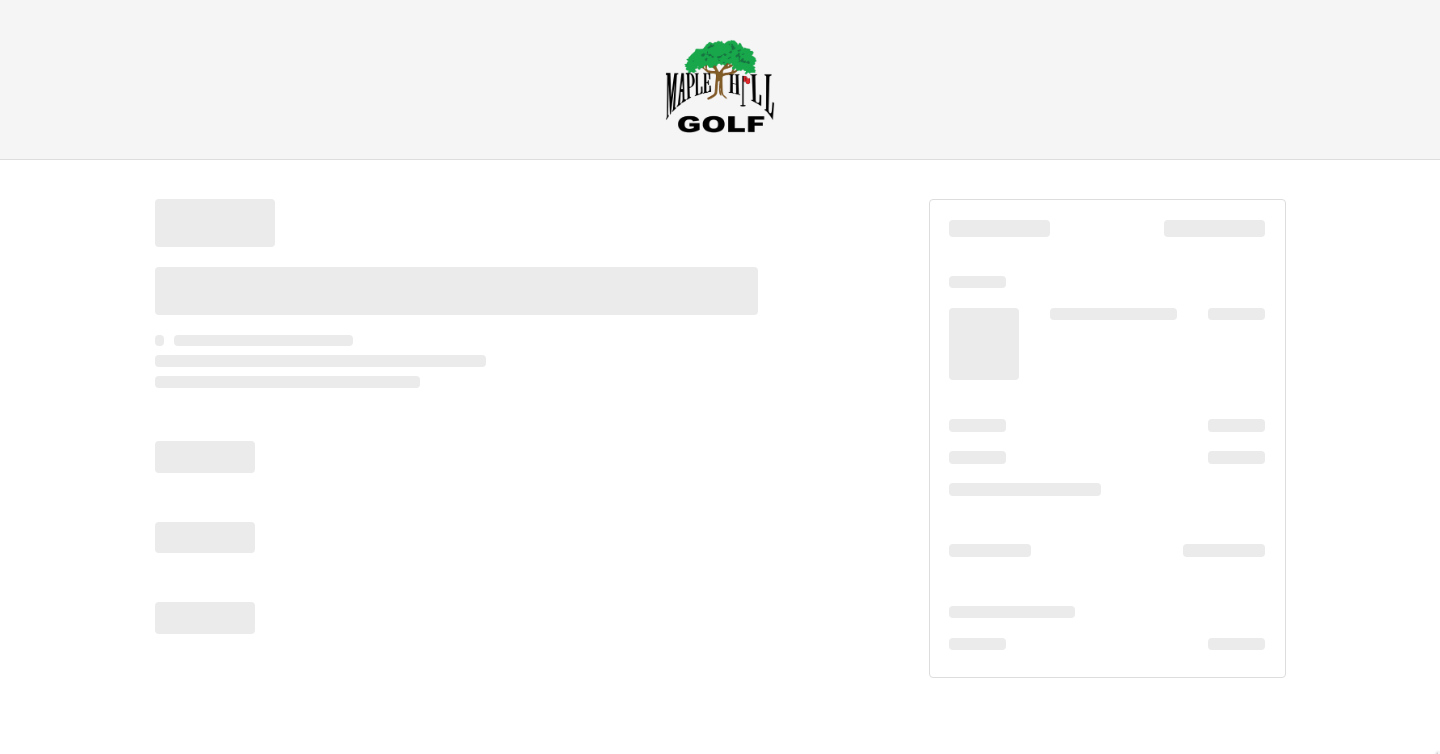 scroll, scrollTop: 0, scrollLeft: 0, axis: both 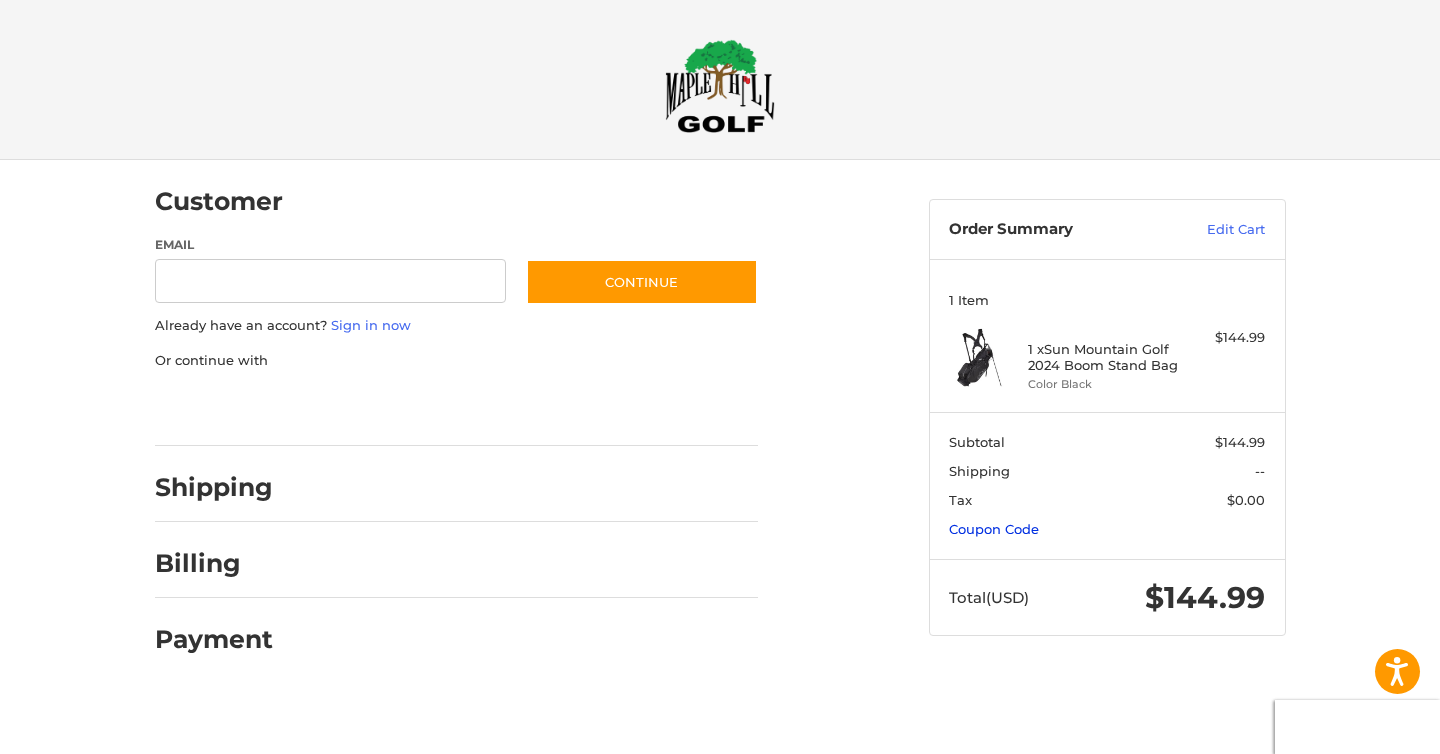 click on "Coupon Code" at bounding box center [994, 529] 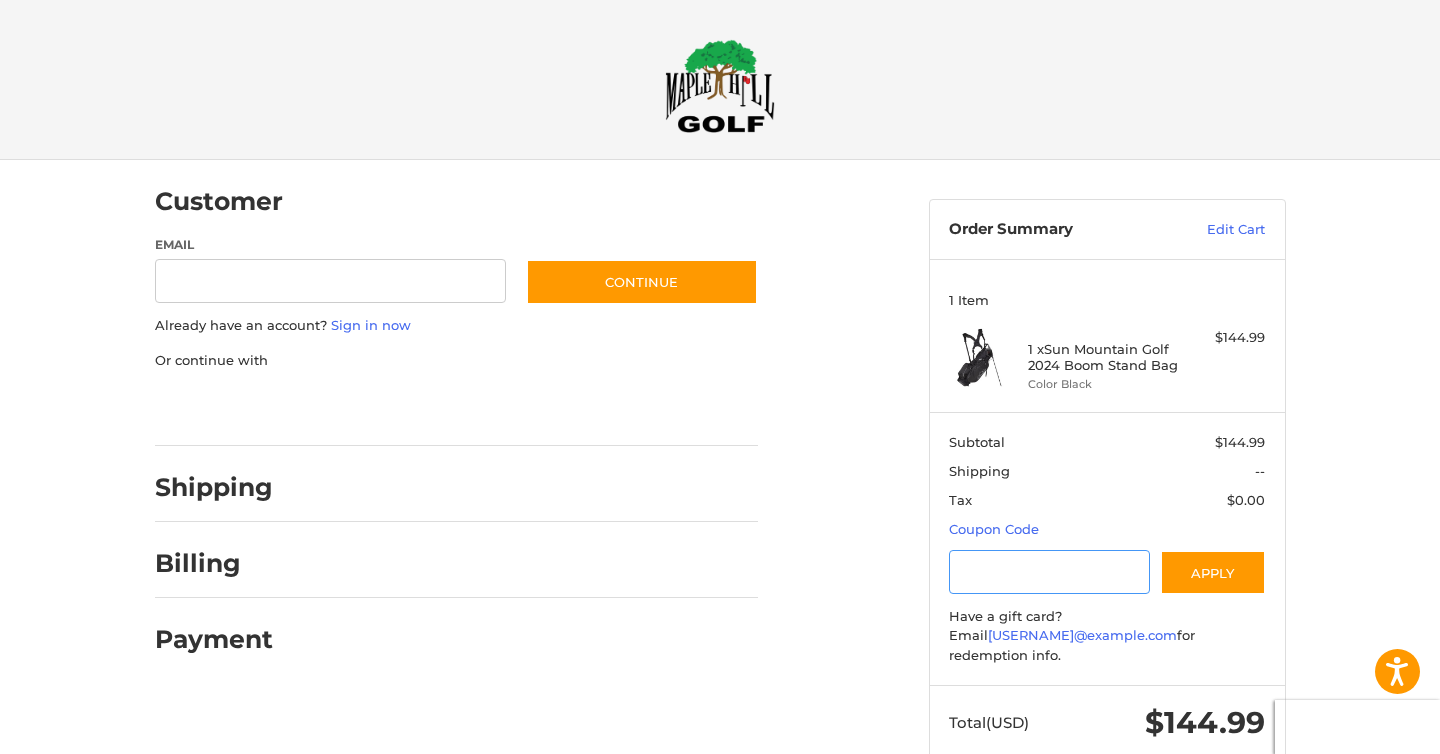 click at bounding box center [1049, 572] 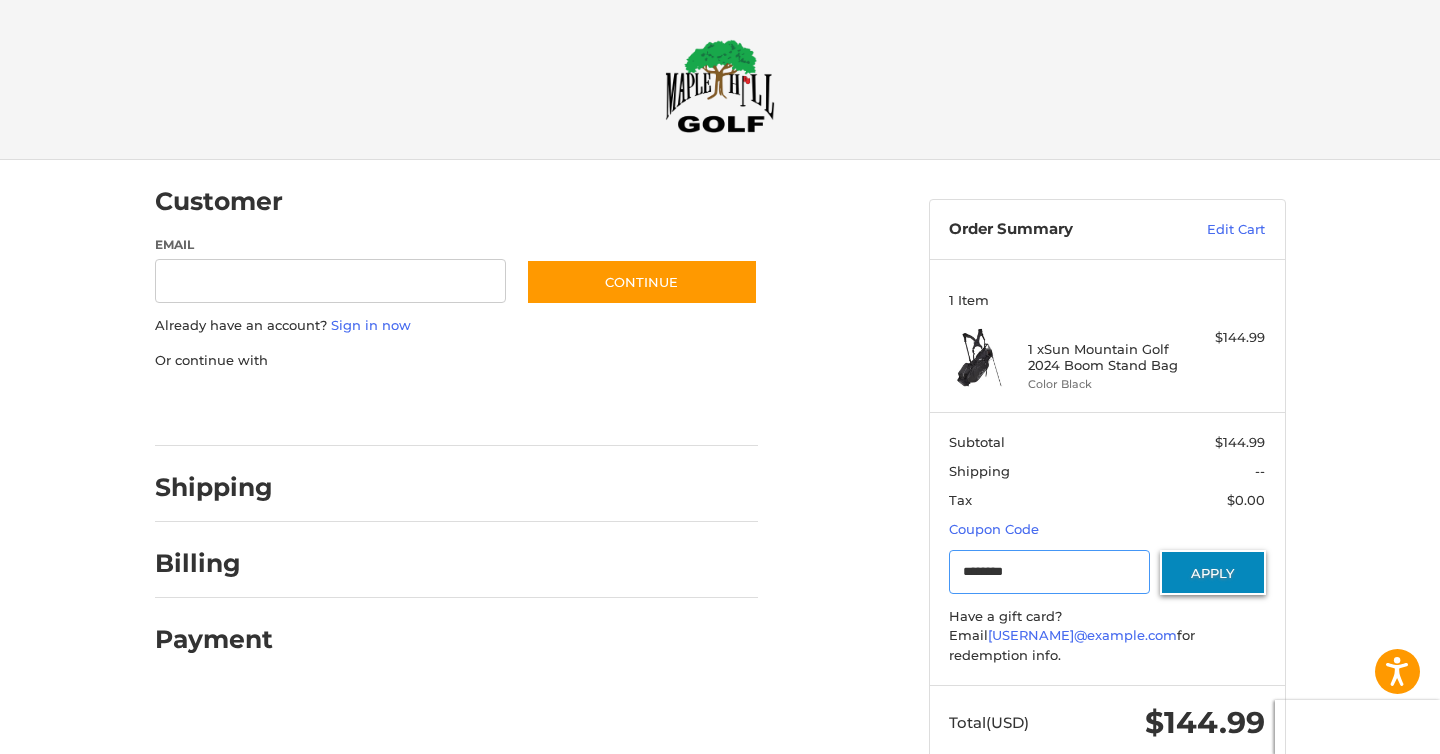 type on "********" 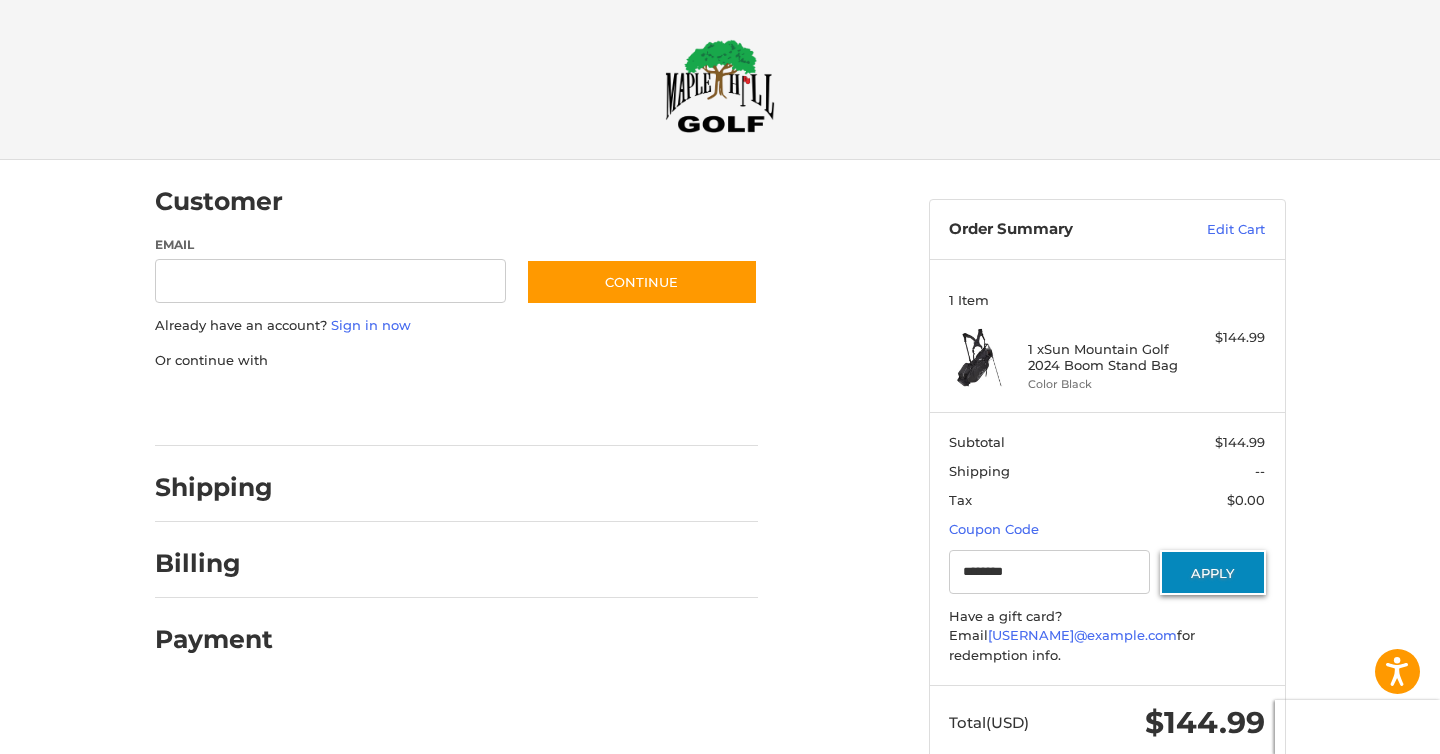 click on "Apply" at bounding box center (1213, 572) 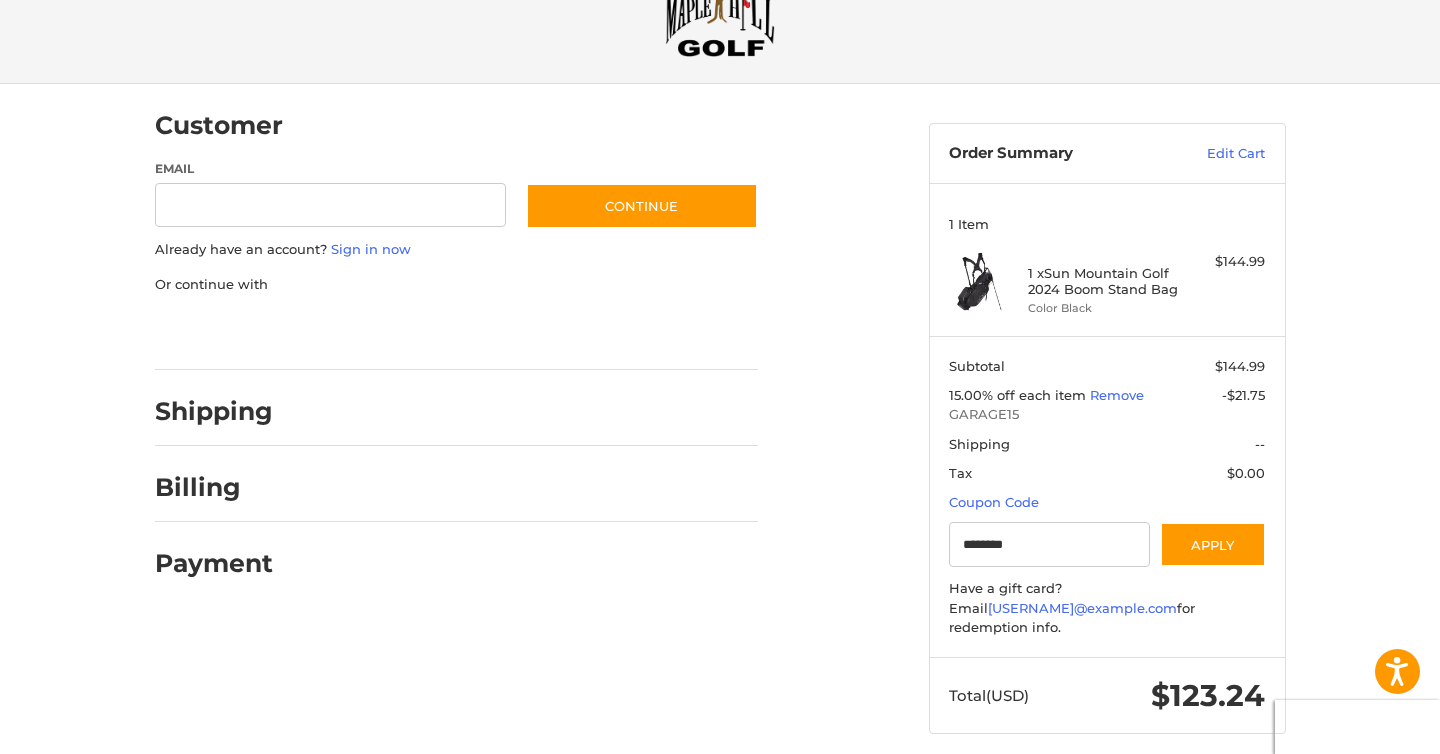scroll, scrollTop: 0, scrollLeft: 0, axis: both 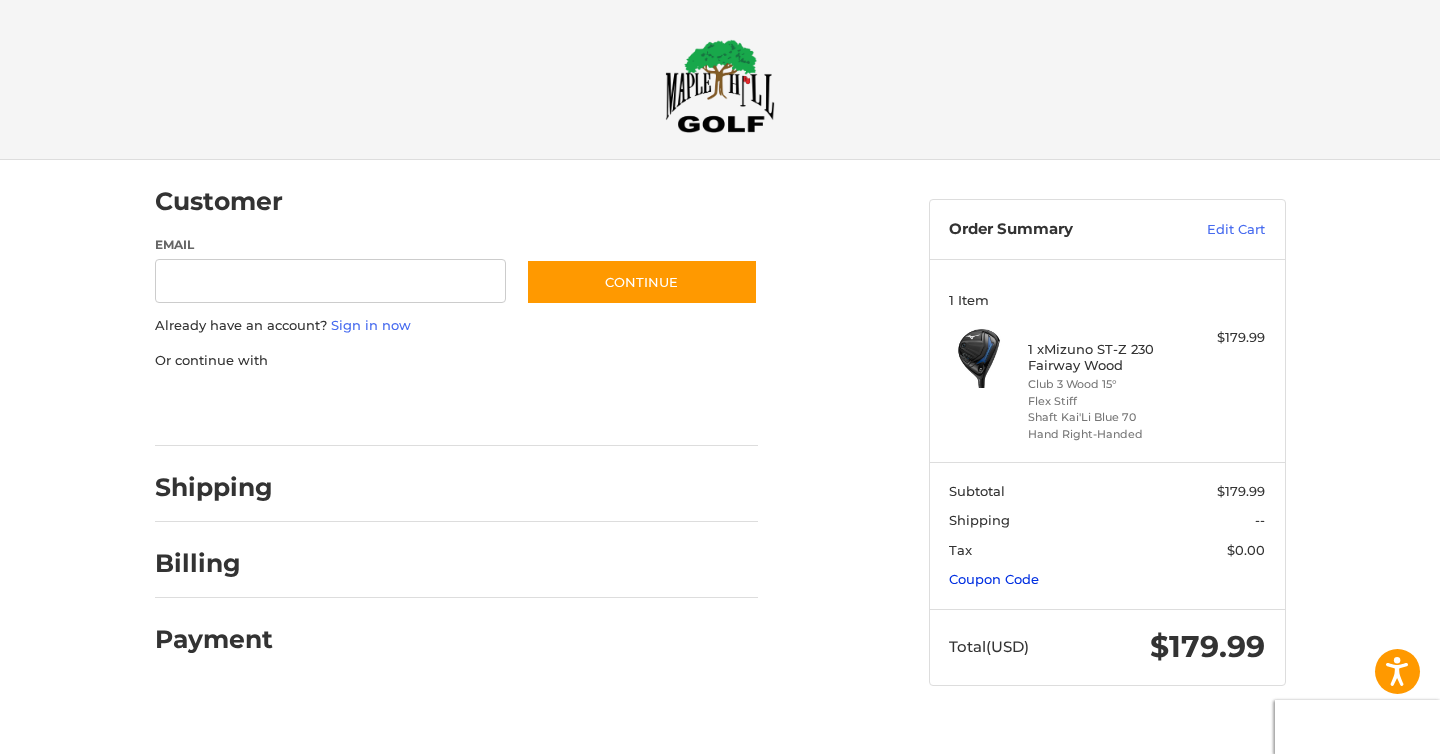 click on "Coupon Code" at bounding box center (994, 579) 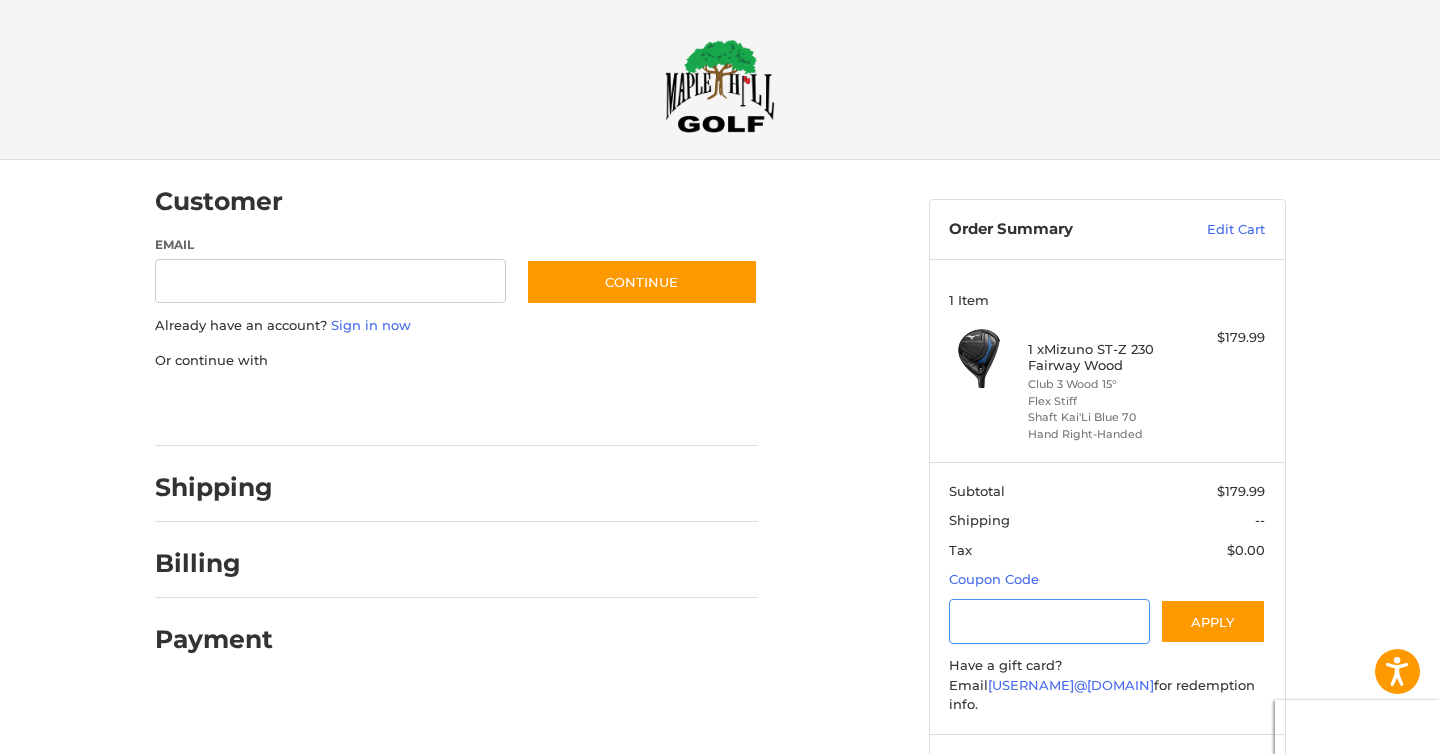 click at bounding box center (1049, 621) 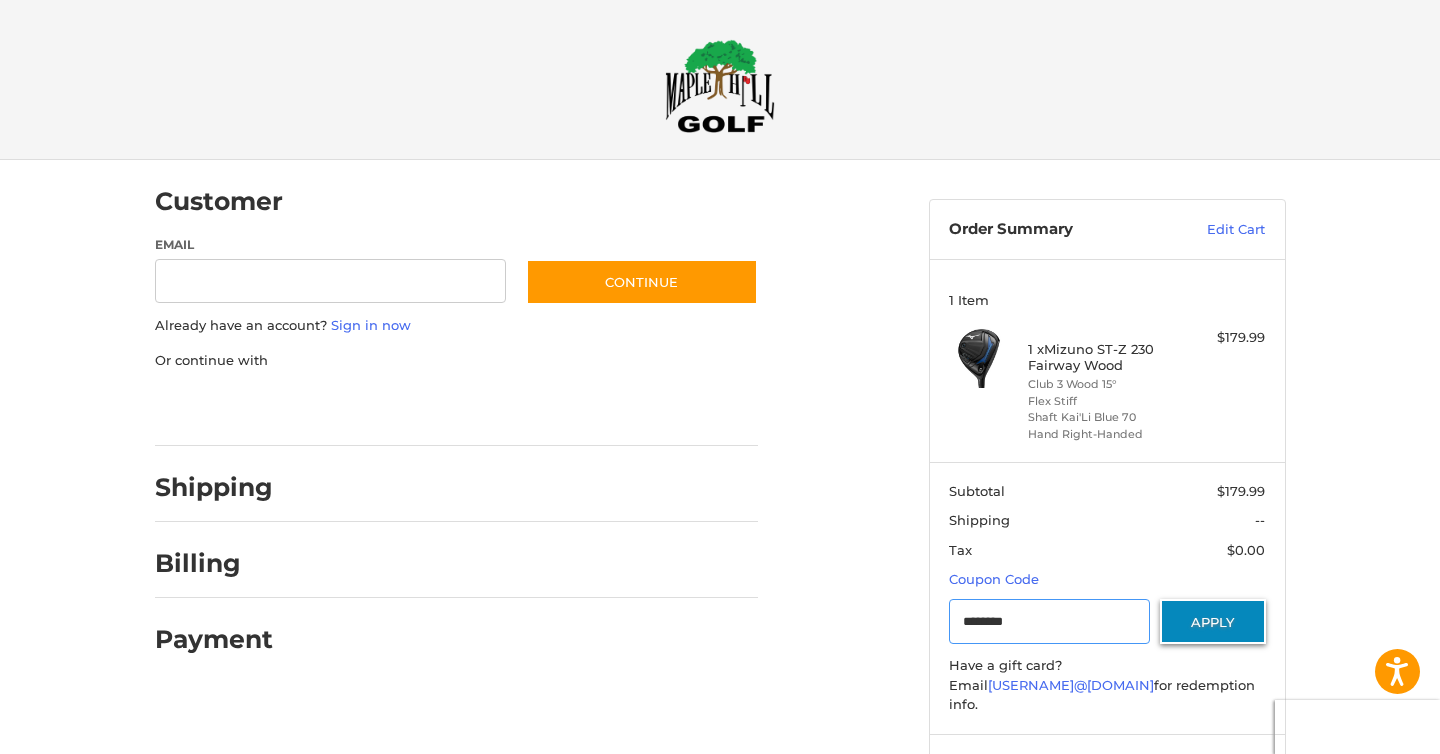 type on "********" 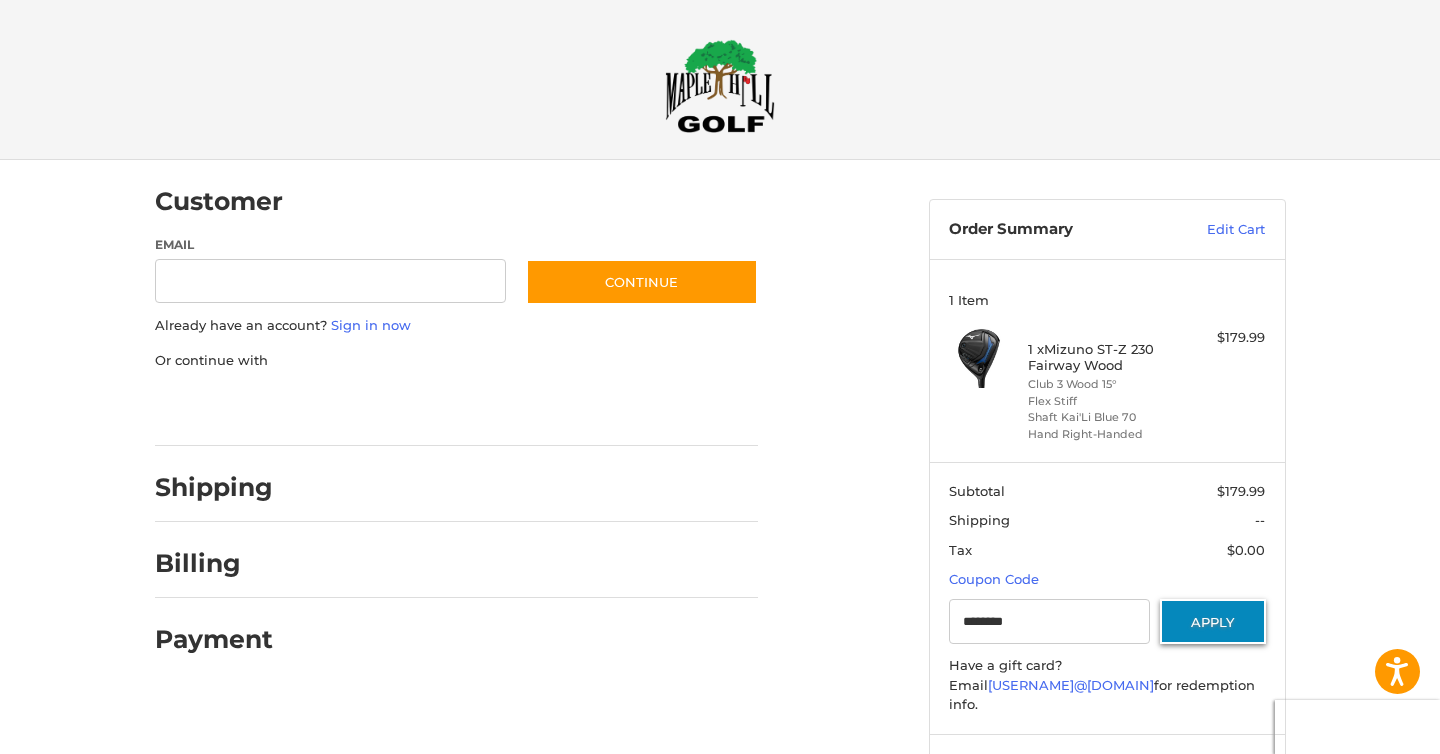 click on "Apply" at bounding box center [1213, 621] 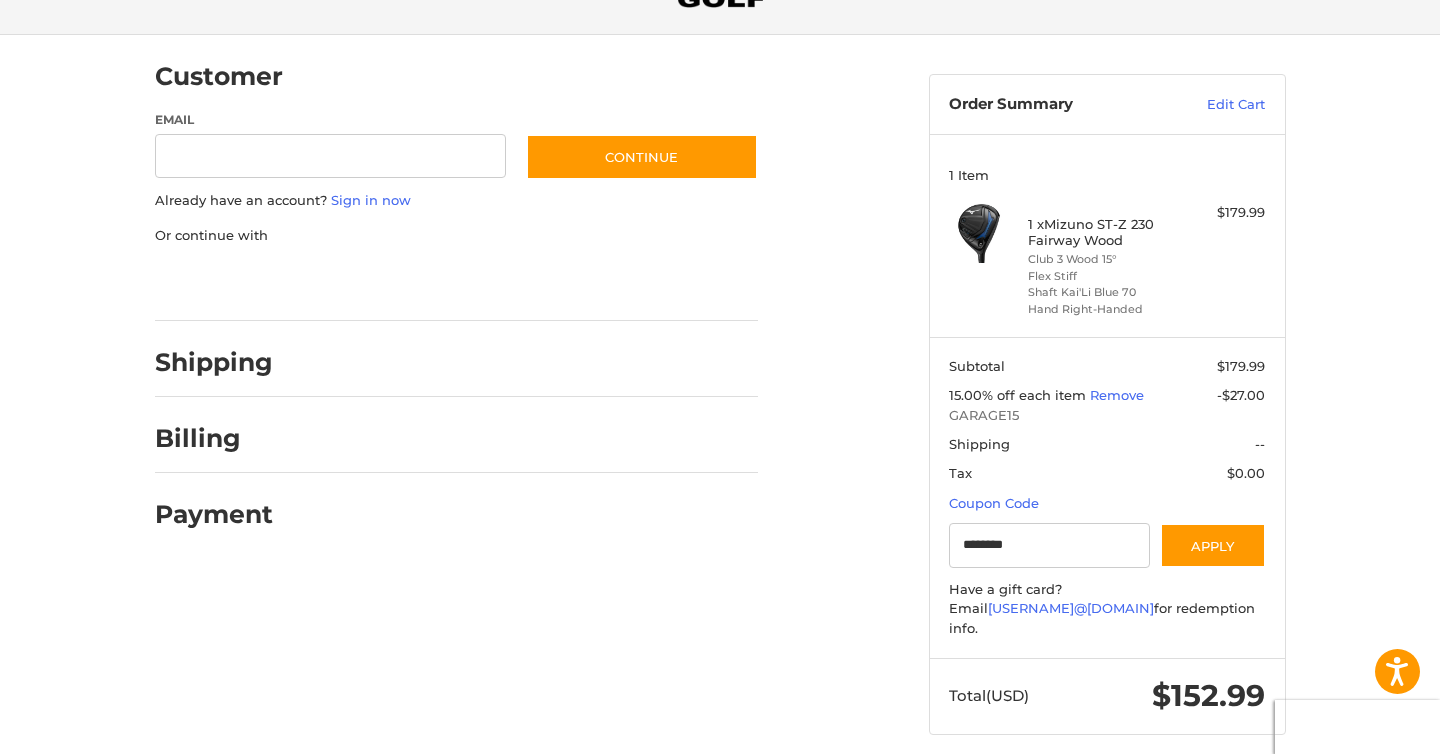 scroll, scrollTop: 0, scrollLeft: 0, axis: both 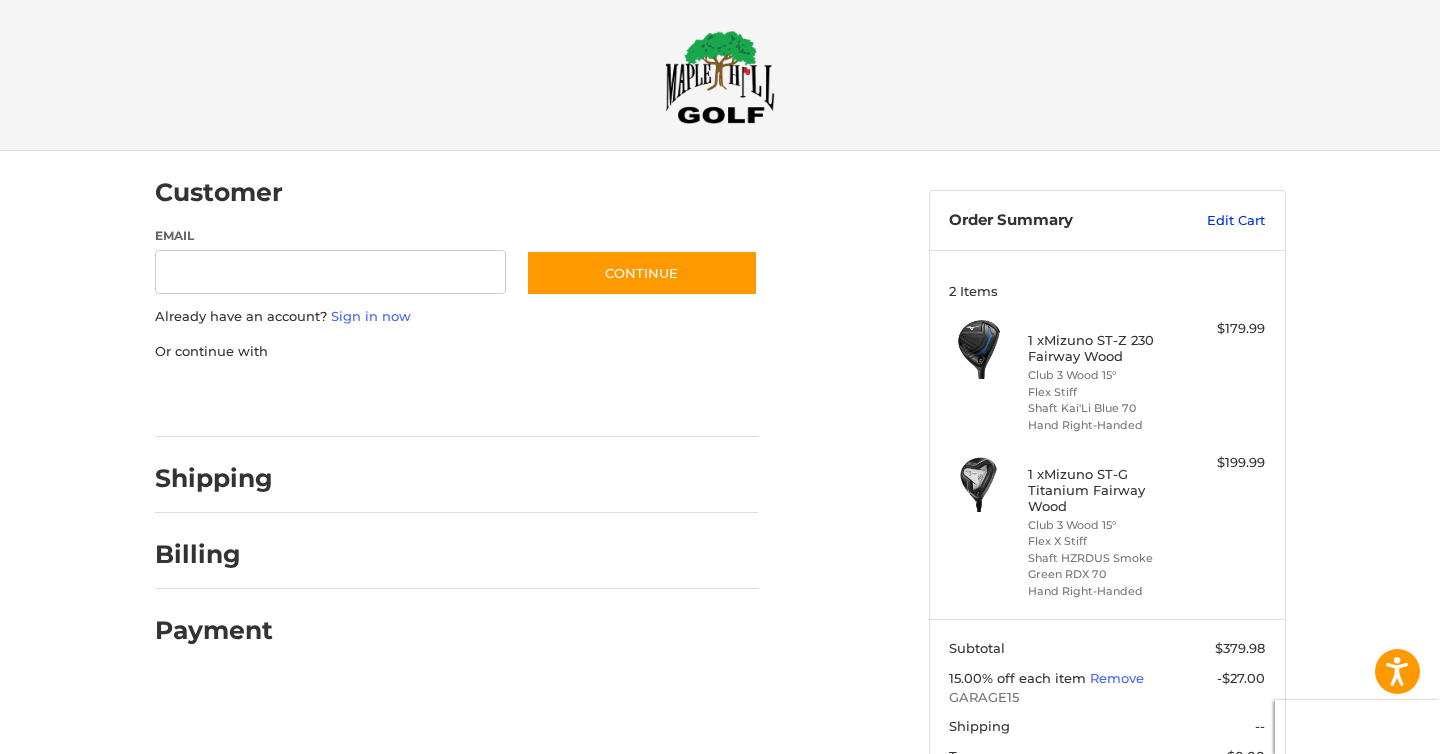 click on "Edit Cart" at bounding box center [1214, 221] 